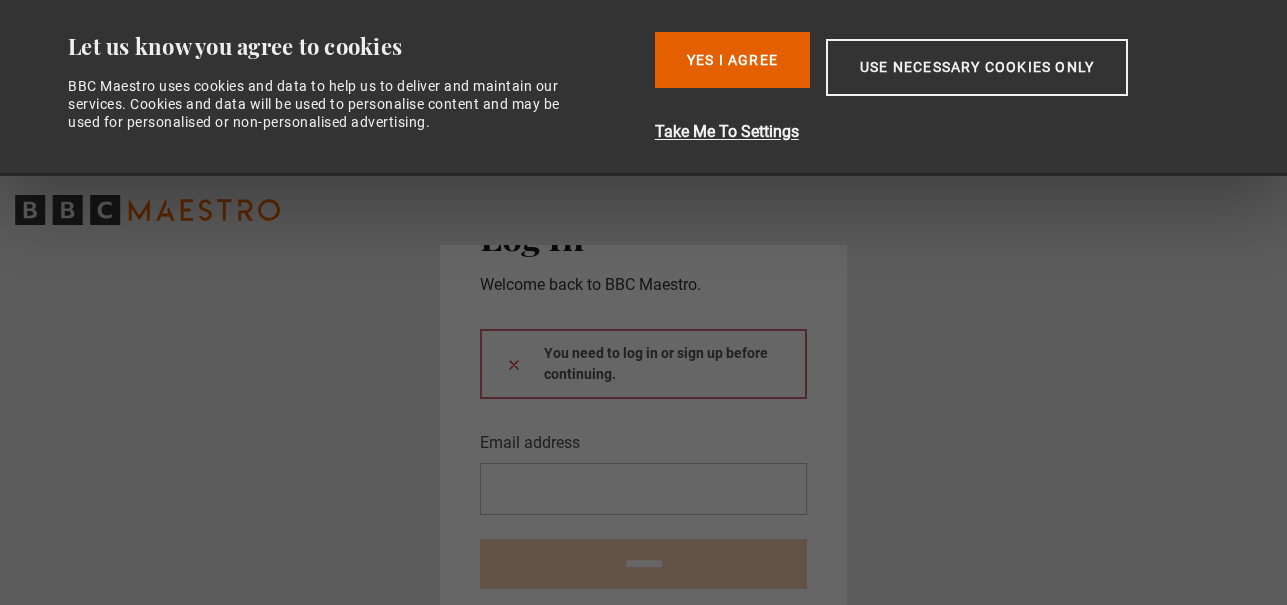 scroll, scrollTop: 0, scrollLeft: 0, axis: both 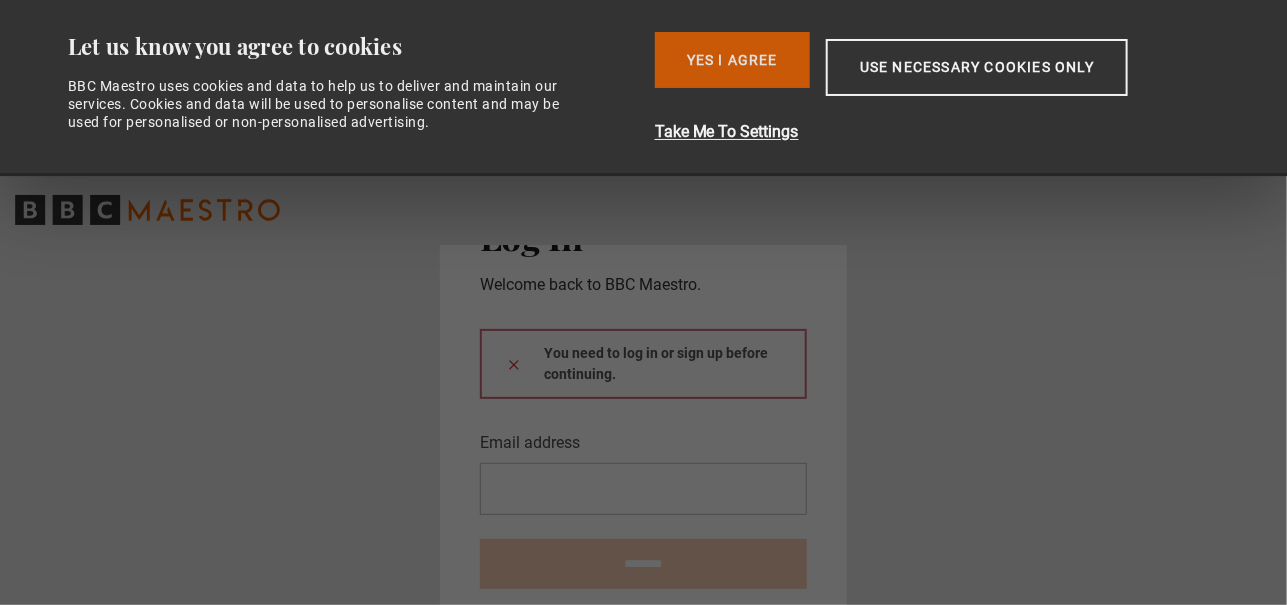 click on "Yes I Agree" at bounding box center (732, 60) 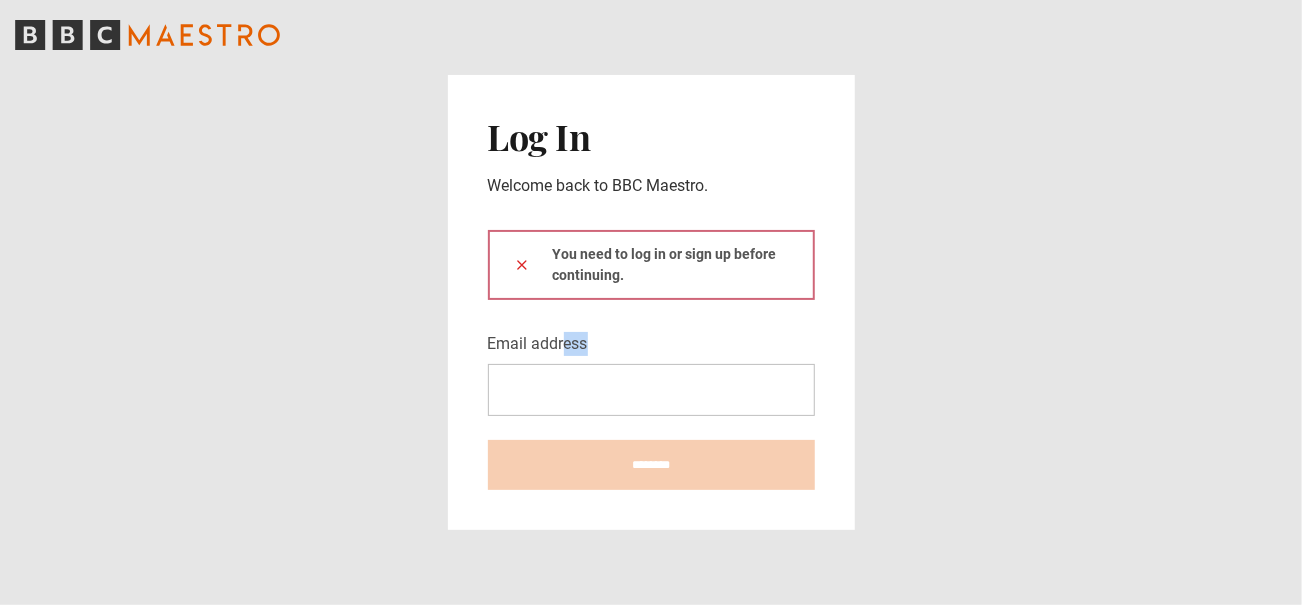drag, startPoint x: 562, startPoint y: 338, endPoint x: 532, endPoint y: 392, distance: 61.77378 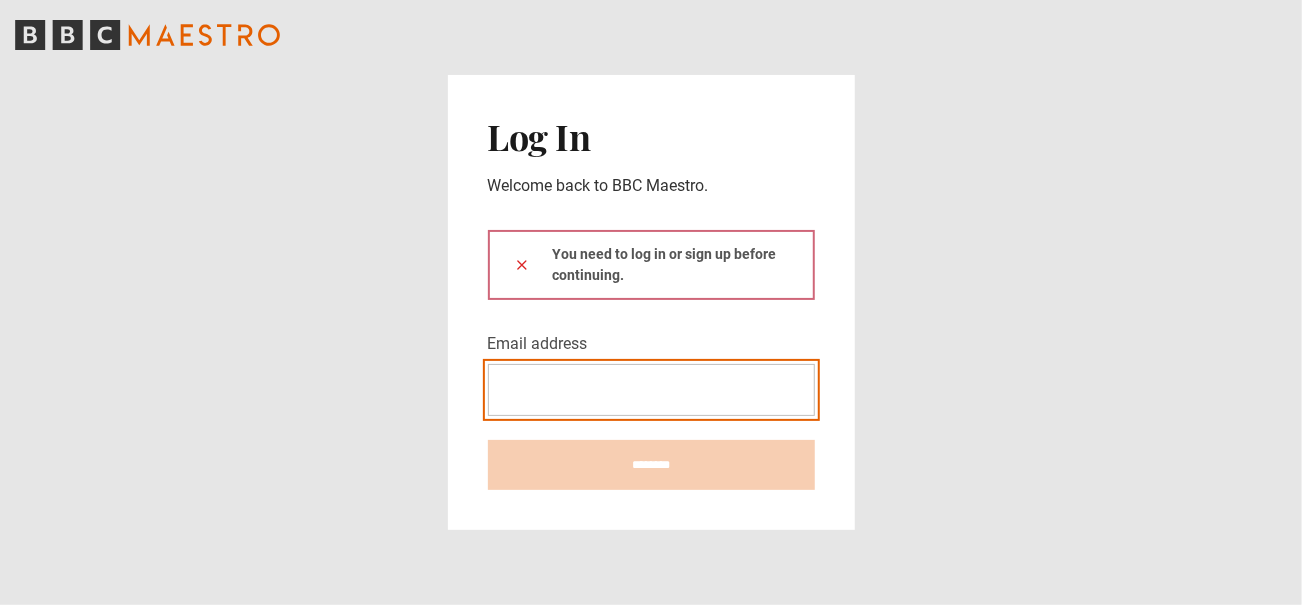click on "Email address" at bounding box center (651, 390) 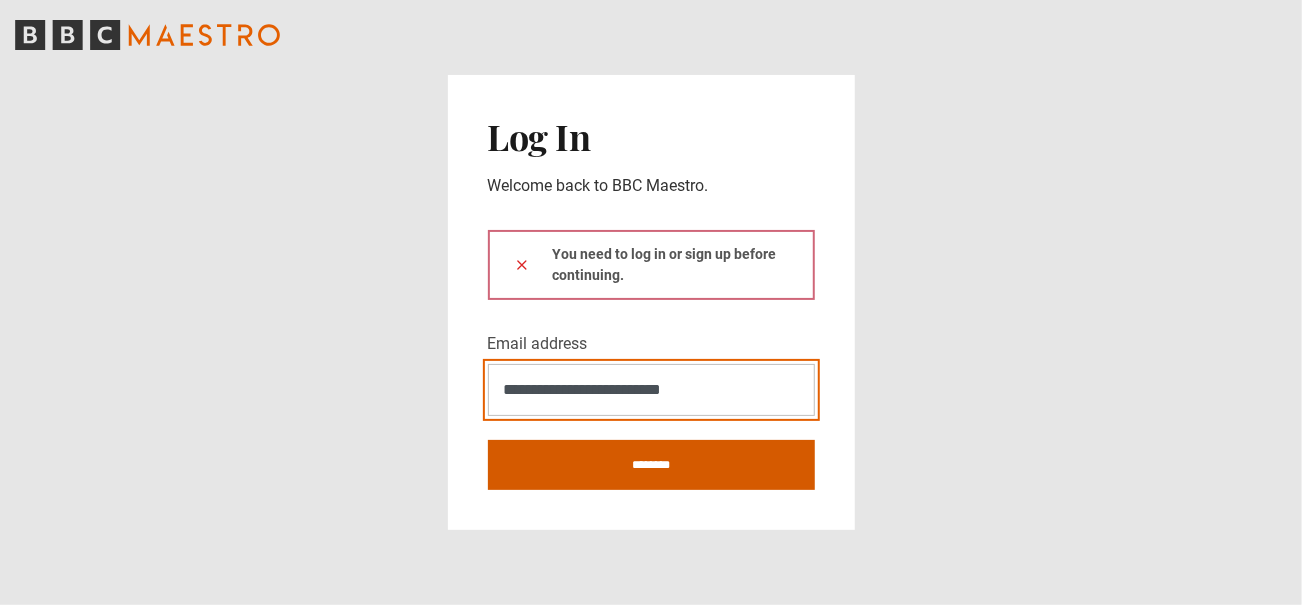type on "**********" 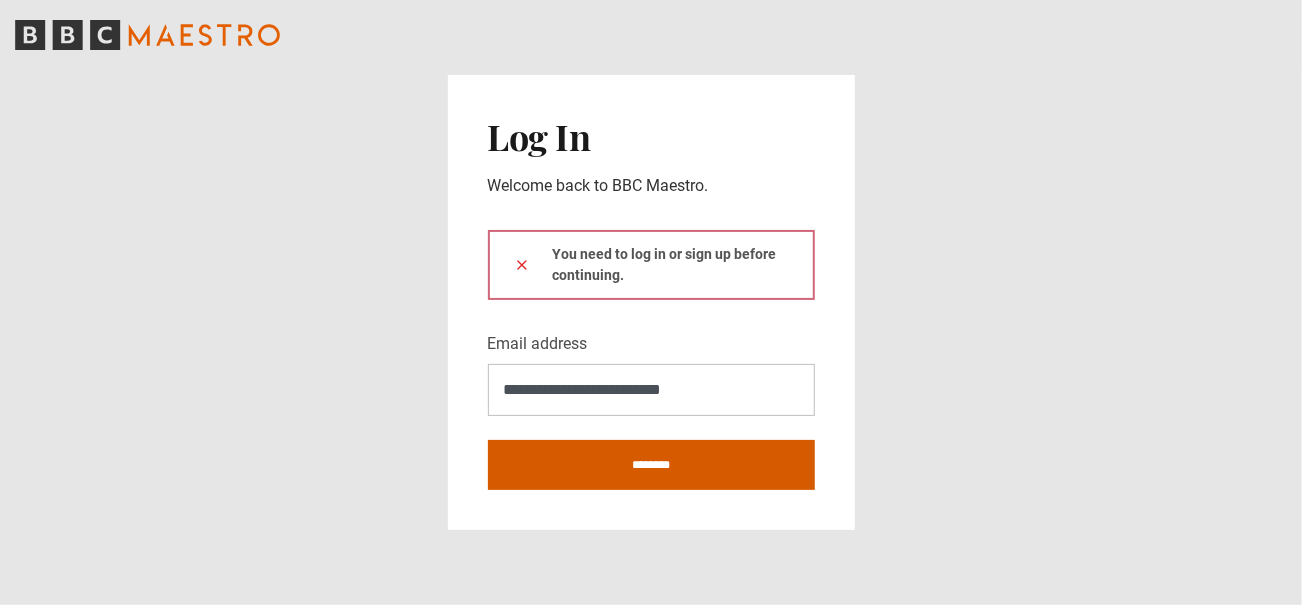 click on "********" at bounding box center [651, 465] 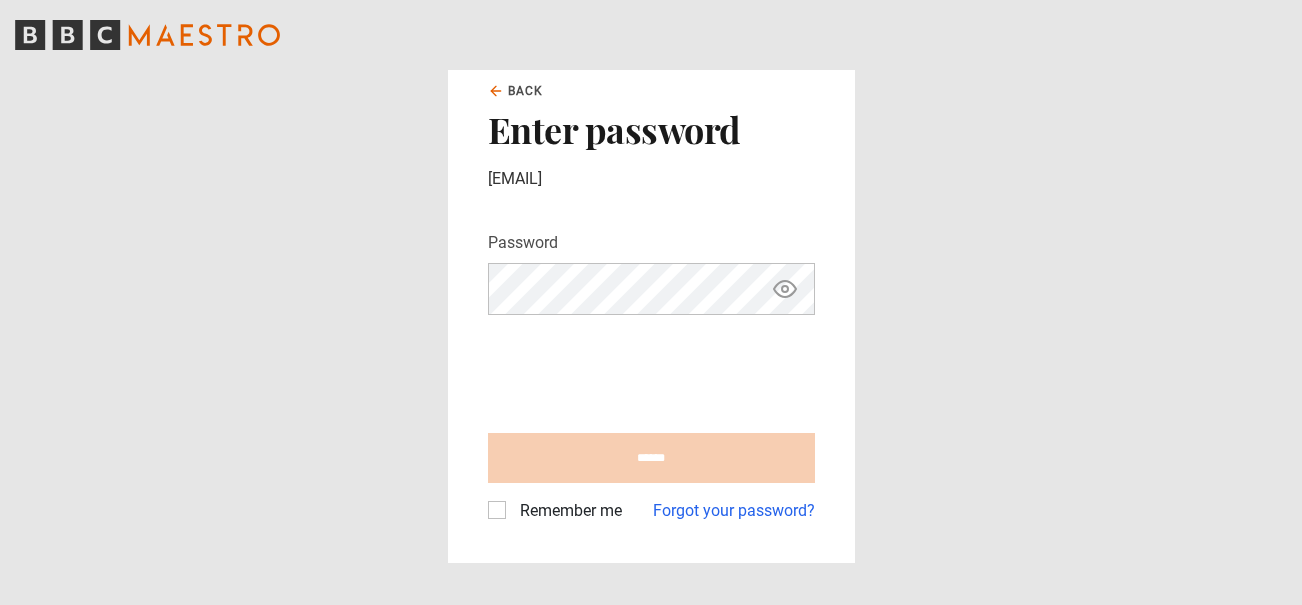 scroll, scrollTop: 0, scrollLeft: 0, axis: both 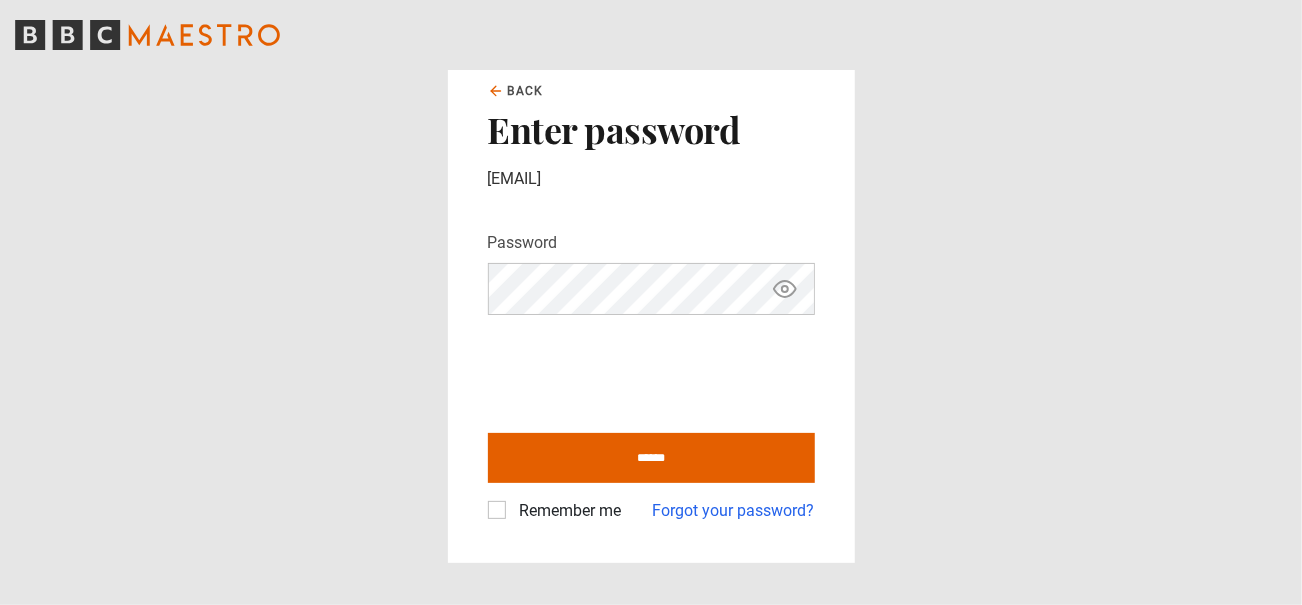click 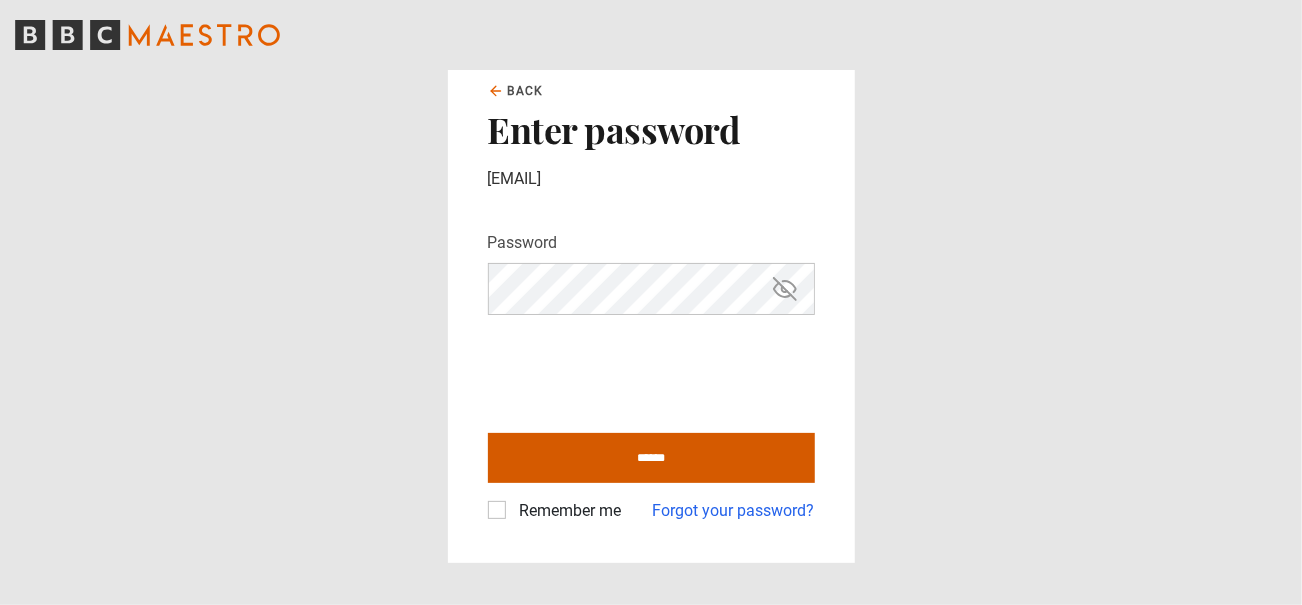 click on "******" at bounding box center [651, 458] 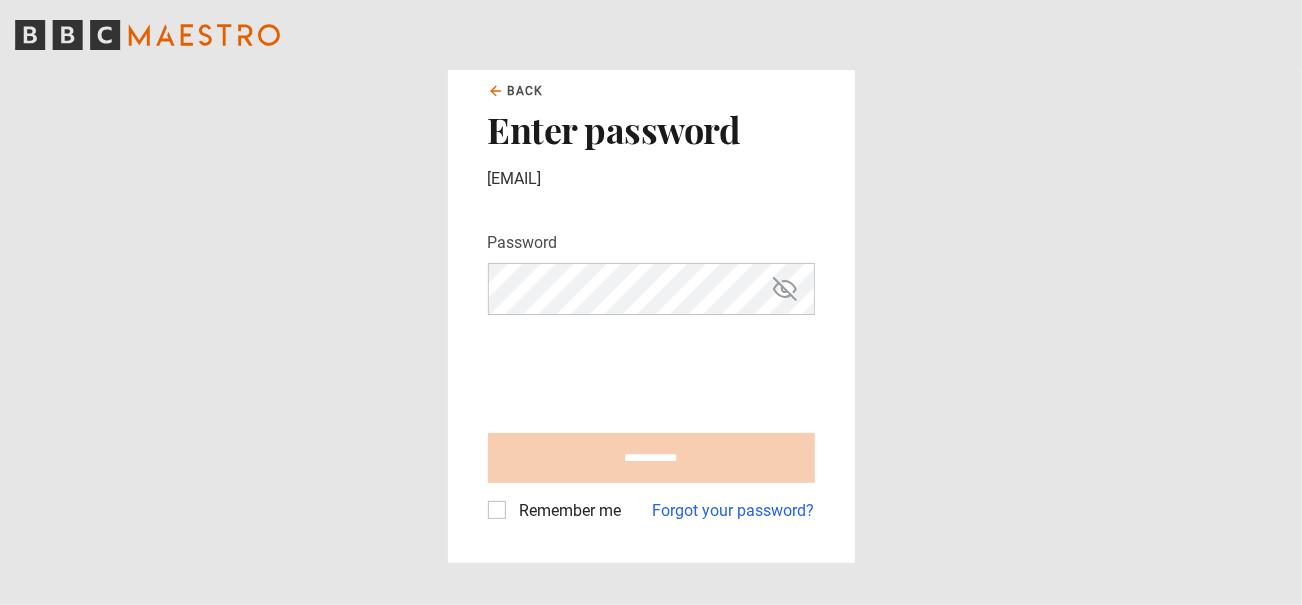 type on "**********" 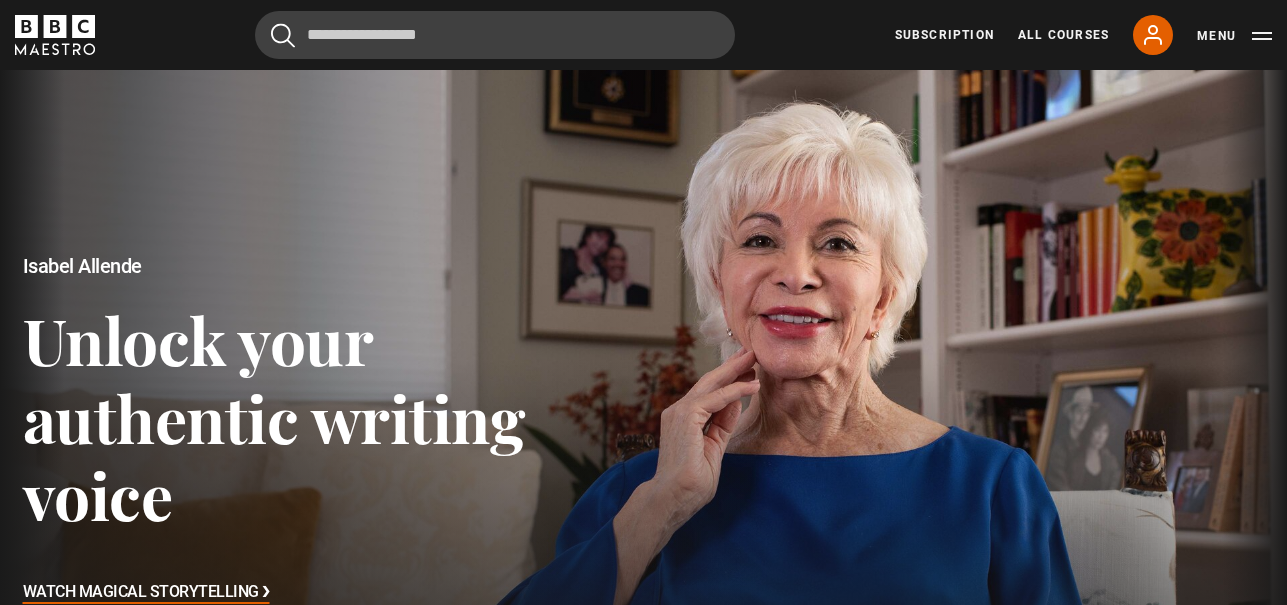 scroll, scrollTop: 0, scrollLeft: 0, axis: both 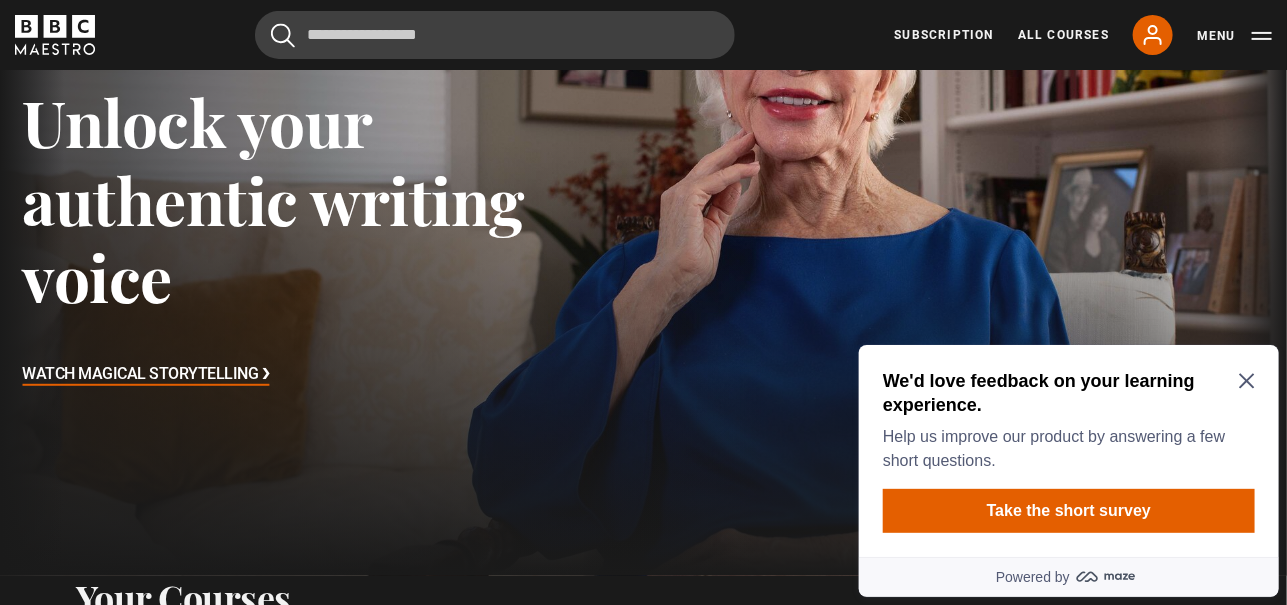 click 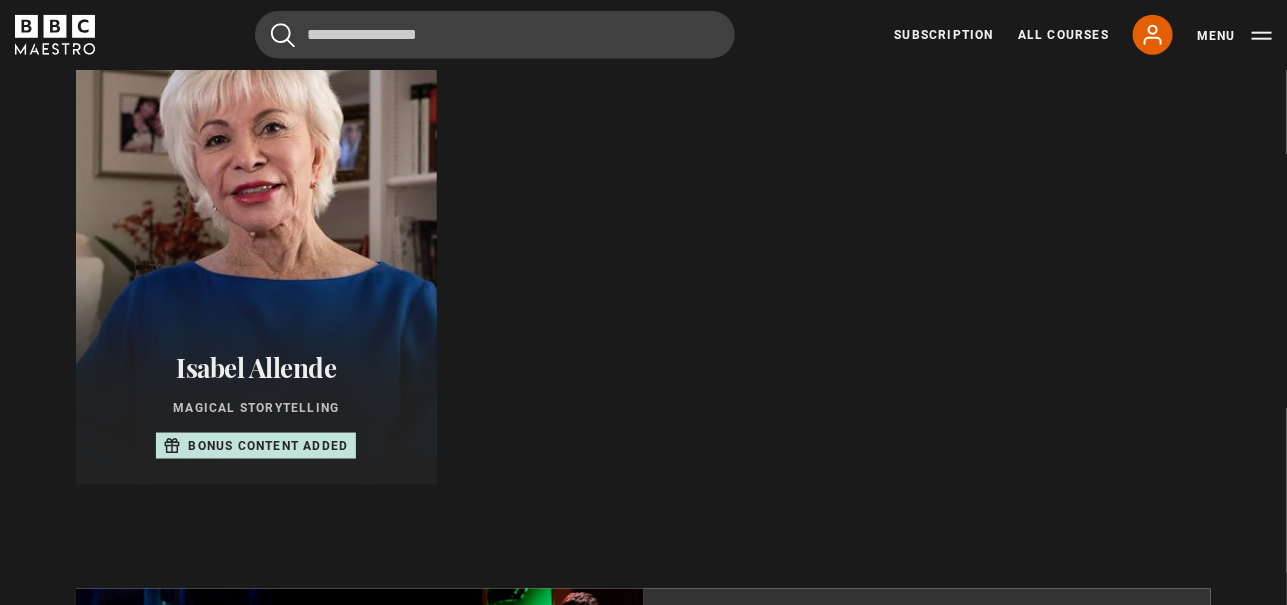 scroll, scrollTop: 859, scrollLeft: 0, axis: vertical 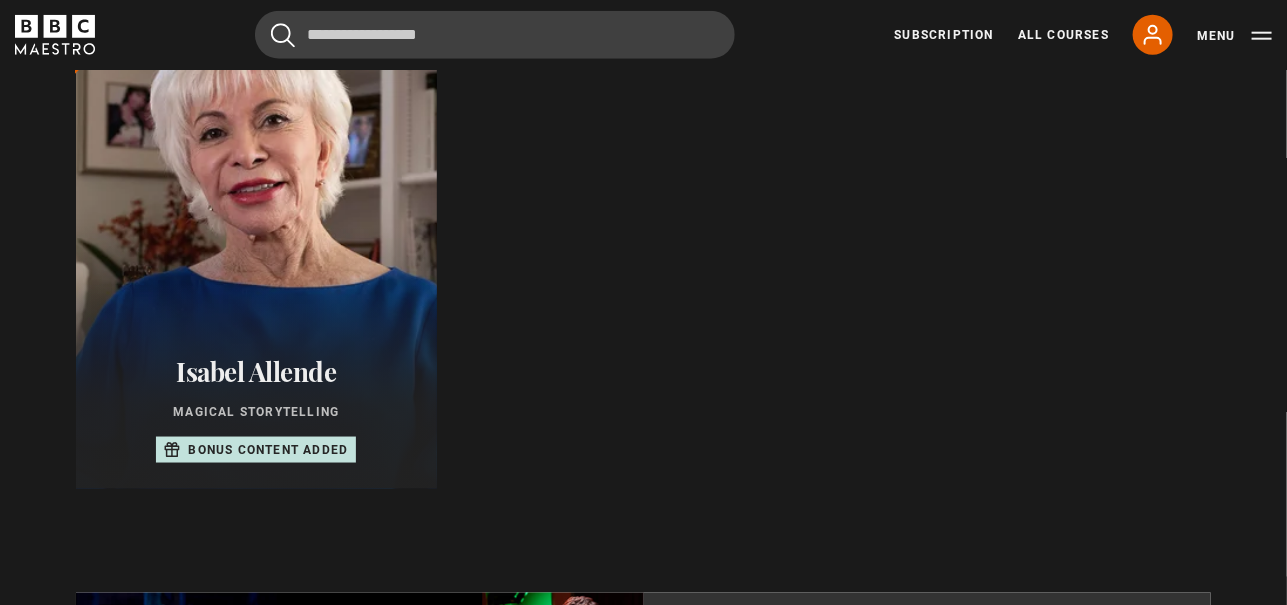 click at bounding box center [256, 249] 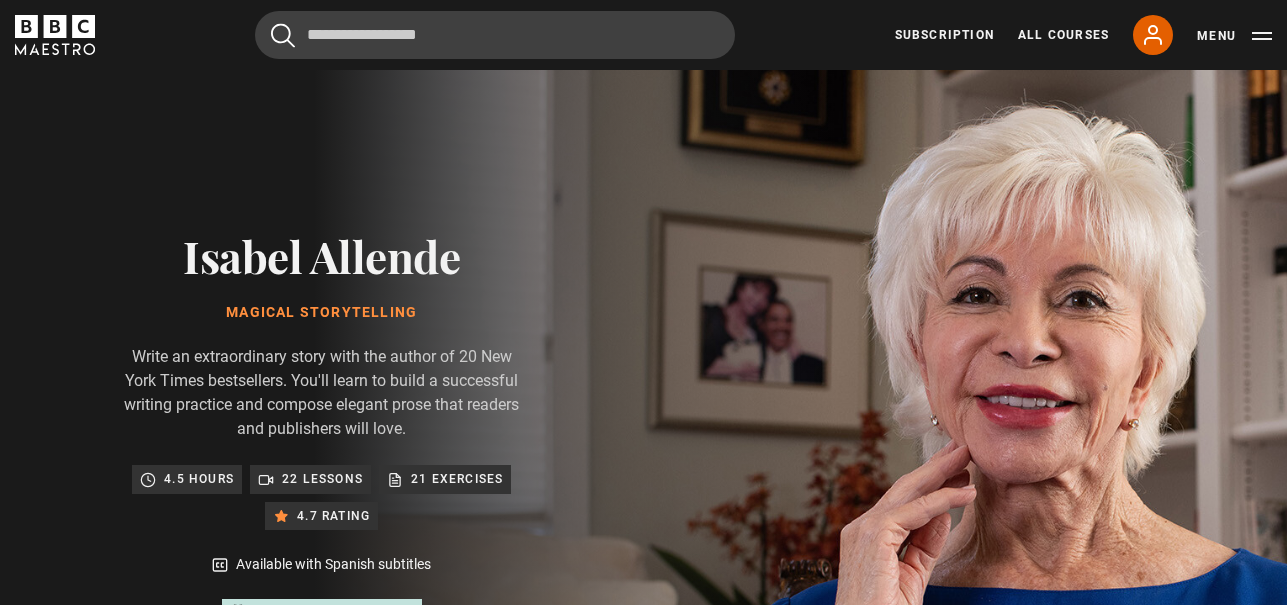 scroll, scrollTop: 0, scrollLeft: 0, axis: both 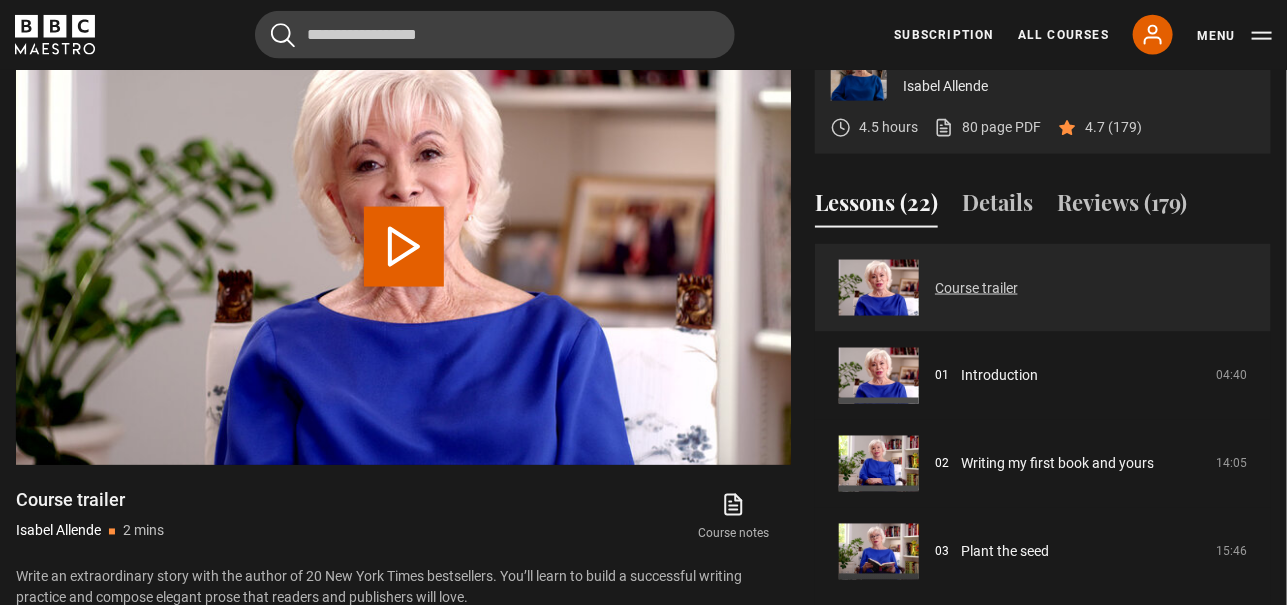 click on "Course trailer" at bounding box center [976, 288] 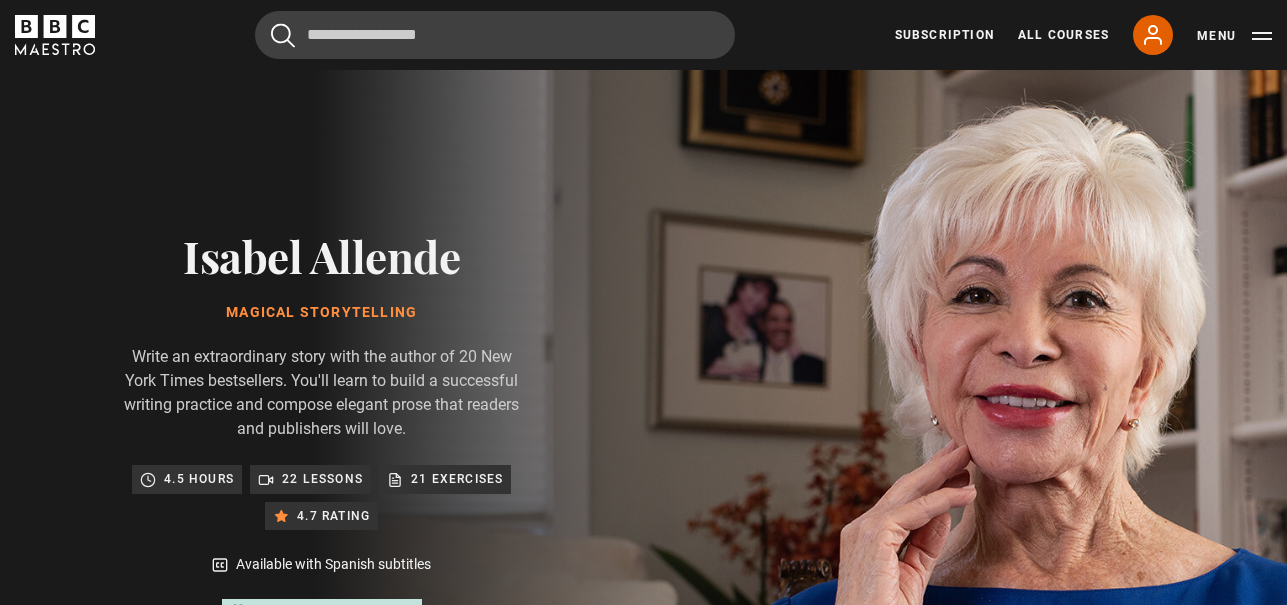 scroll, scrollTop: 977, scrollLeft: 0, axis: vertical 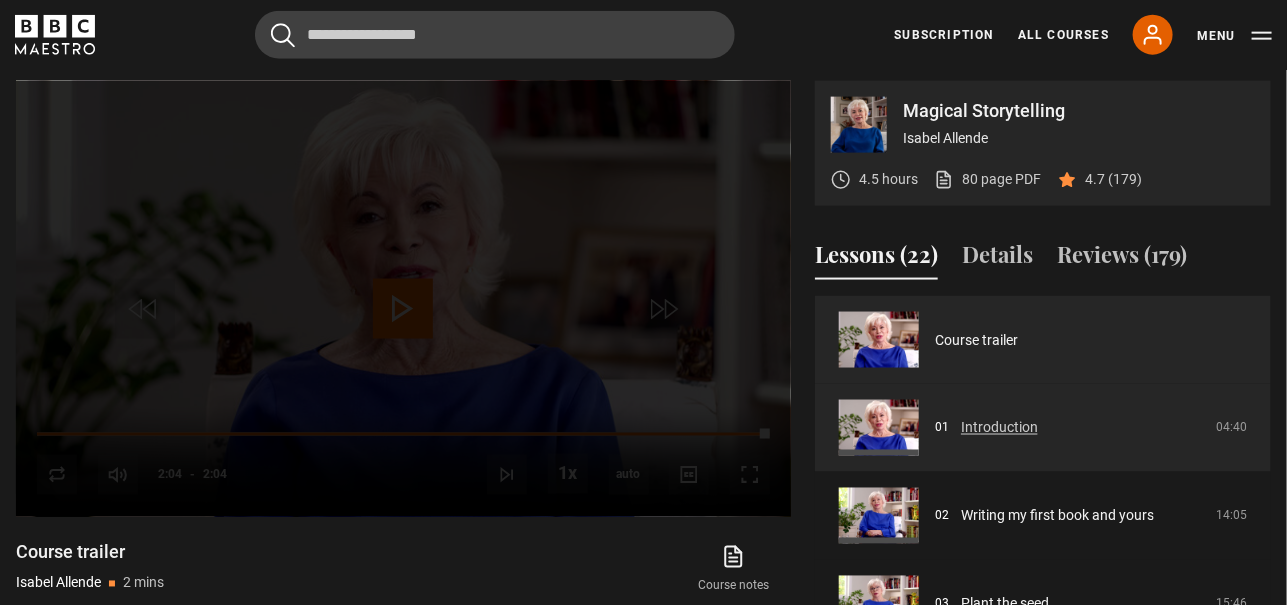 click on "Introduction" at bounding box center [999, 428] 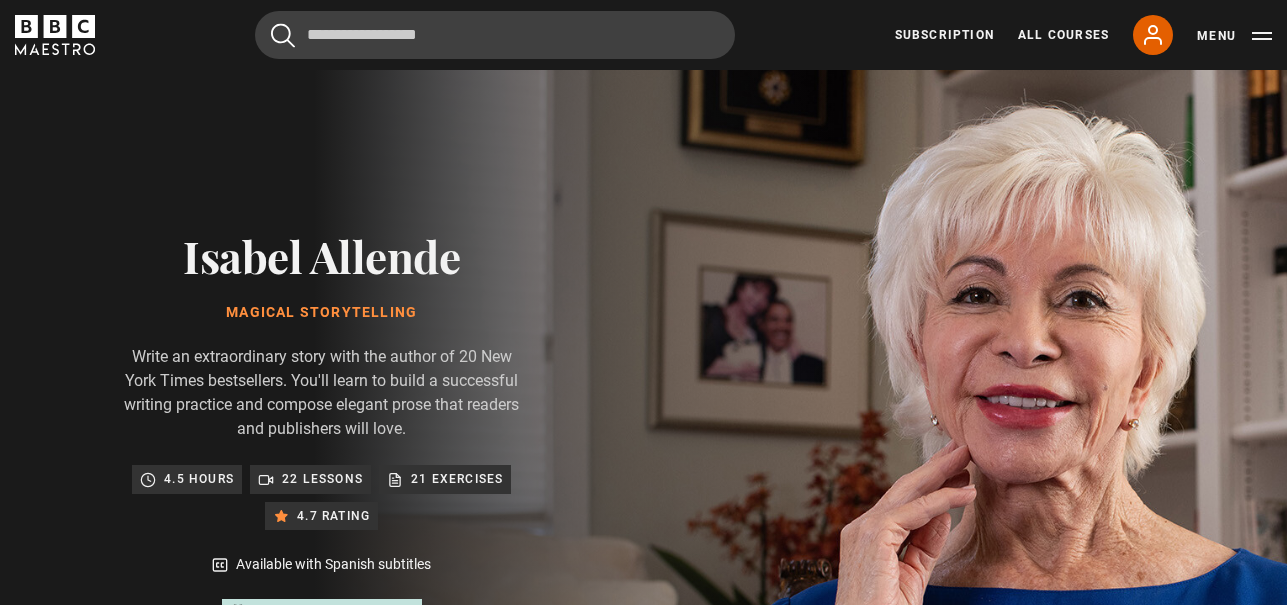 scroll, scrollTop: 977, scrollLeft: 0, axis: vertical 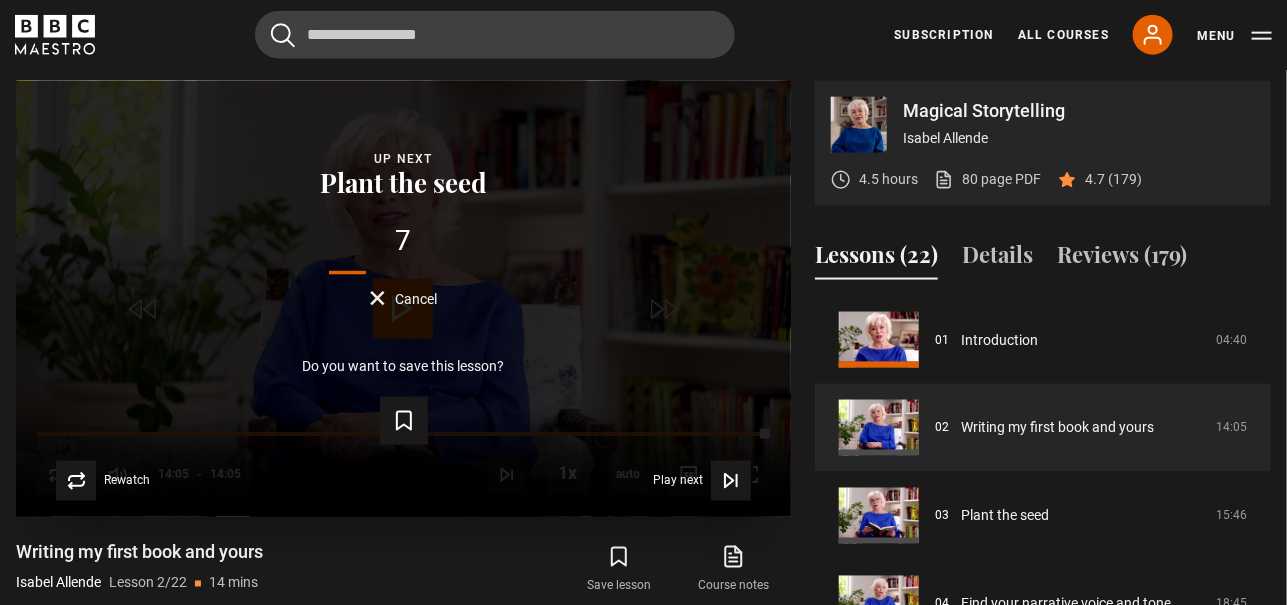 click on "Up next
Plant the seed
7
Cancel" at bounding box center [403, 227] 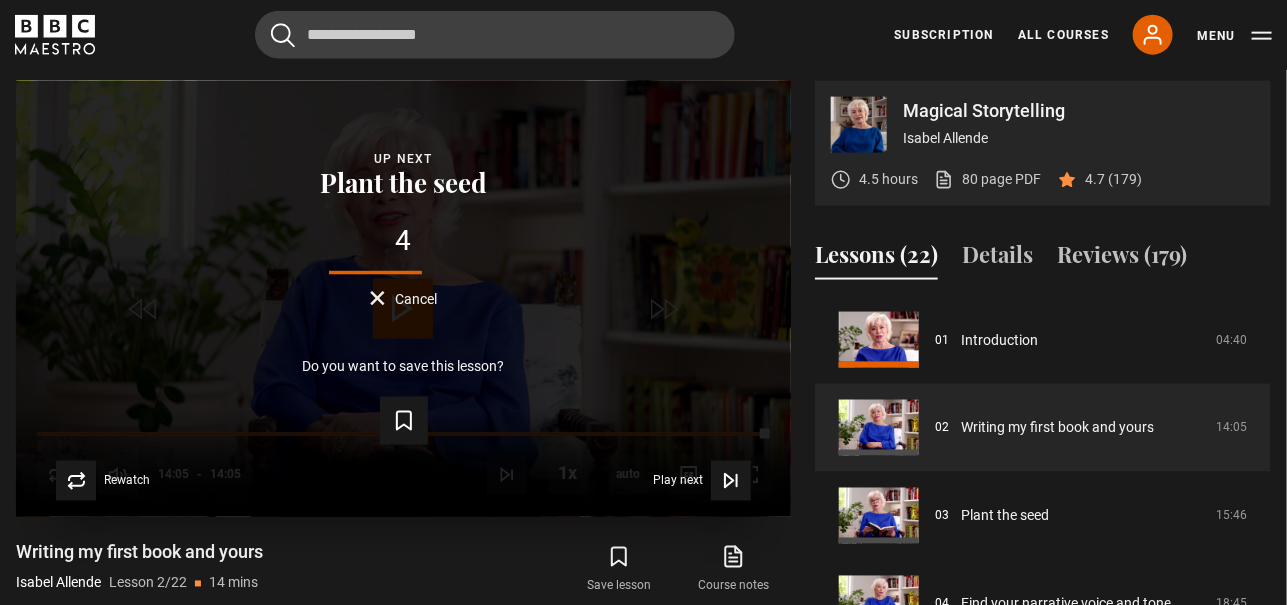 click on "Cancel" at bounding box center (403, 298) 